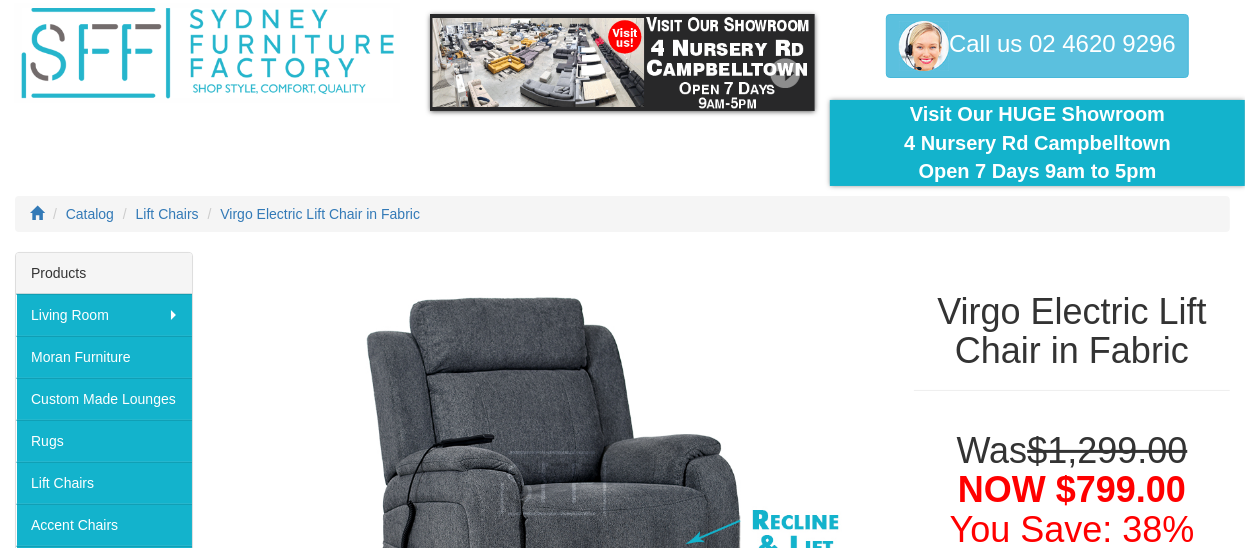 scroll, scrollTop: 70, scrollLeft: 0, axis: vertical 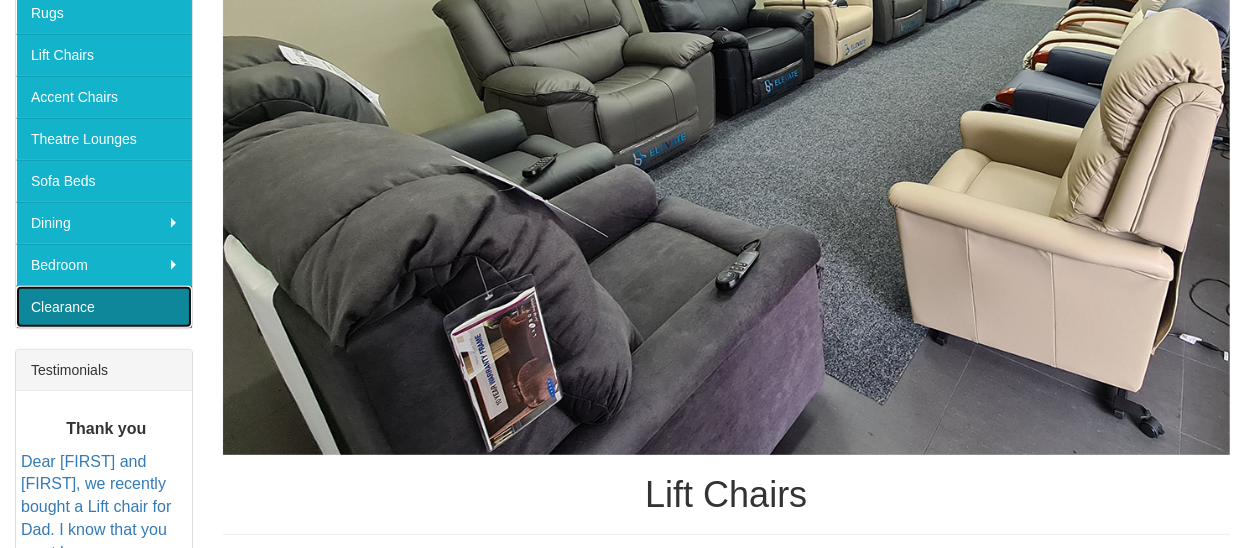 click on "Clearance" at bounding box center (104, 307) 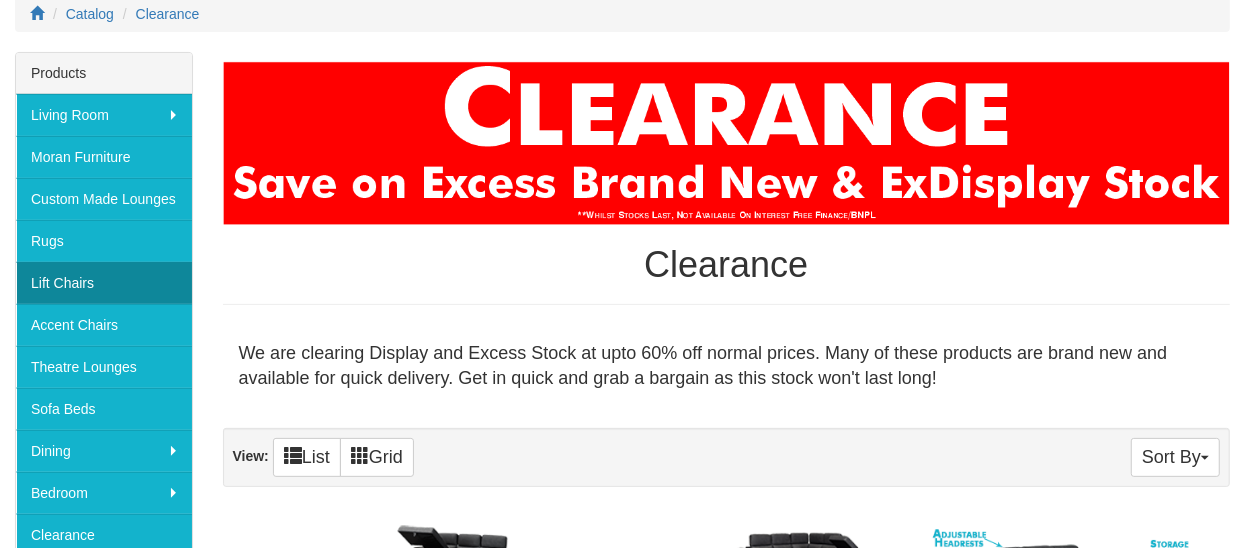 scroll, scrollTop: 300, scrollLeft: 0, axis: vertical 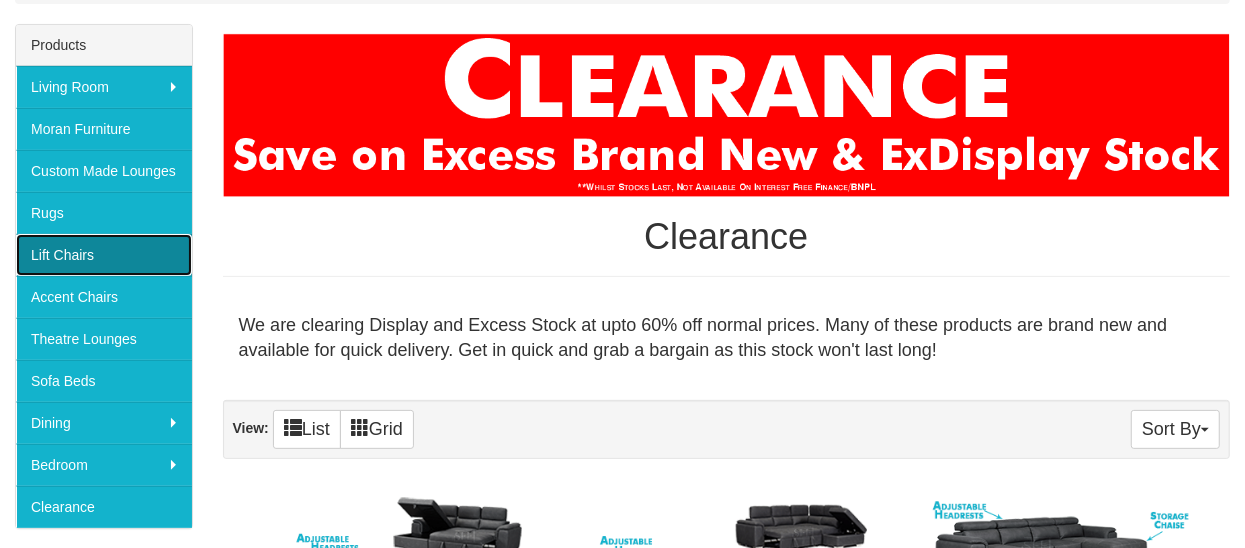 click on "Lift Chairs" at bounding box center (104, 255) 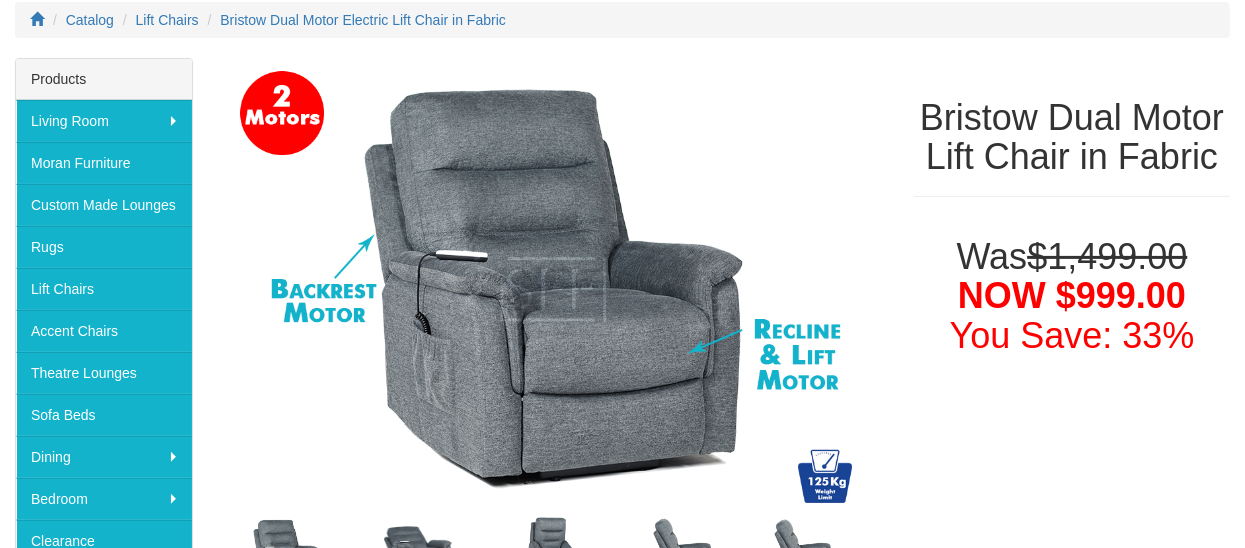 scroll, scrollTop: 165, scrollLeft: 0, axis: vertical 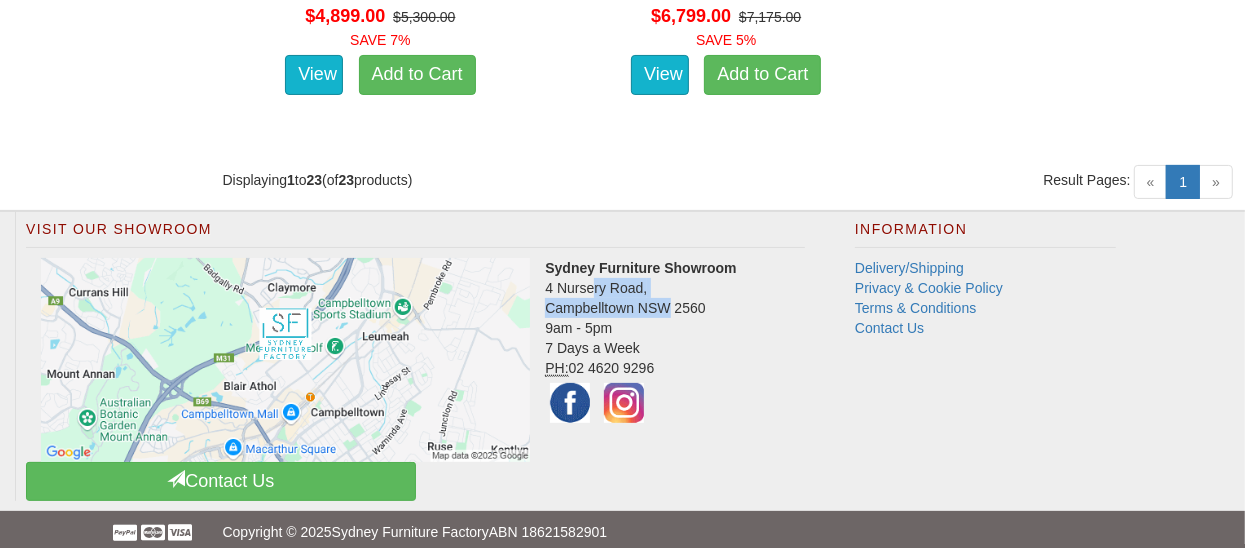 drag, startPoint x: 546, startPoint y: 286, endPoint x: 670, endPoint y: 297, distance: 124.486946 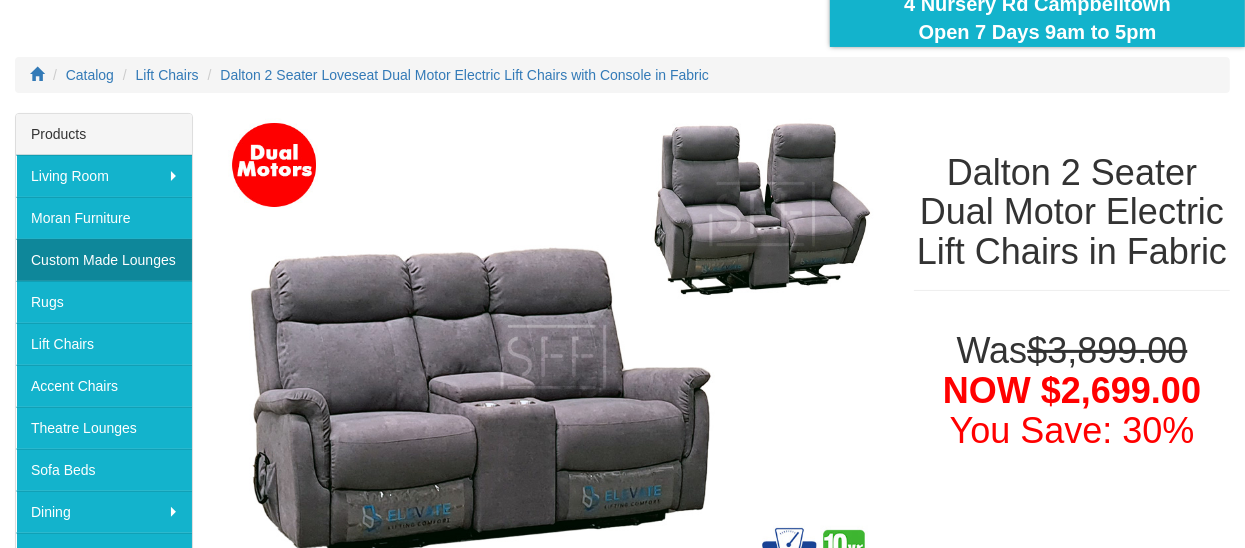 scroll, scrollTop: 199, scrollLeft: 0, axis: vertical 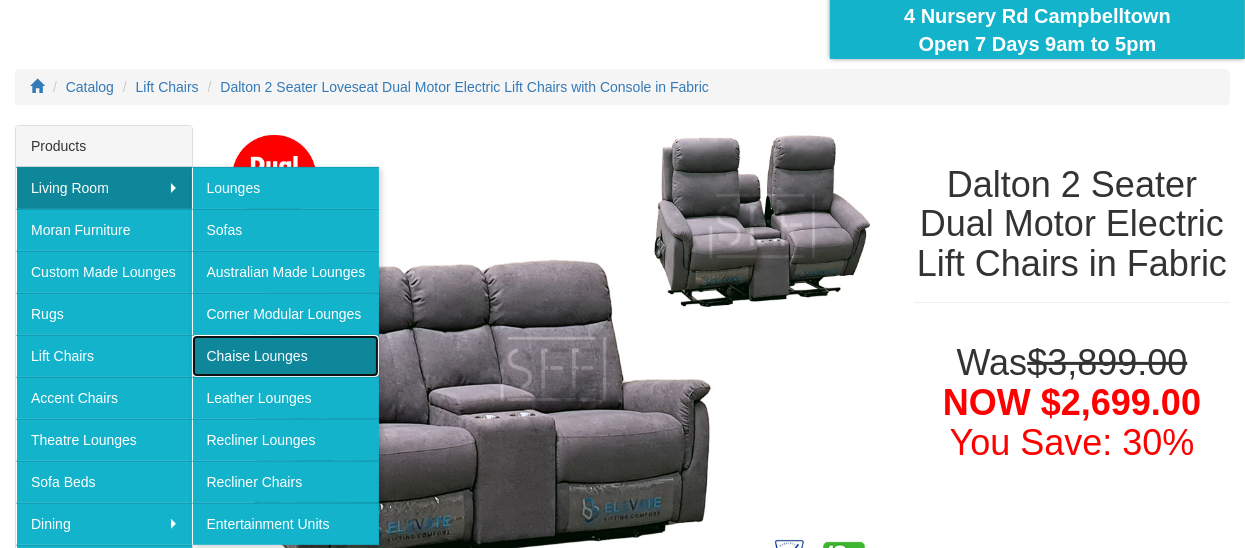 click on "Chaise Lounges" at bounding box center (286, 356) 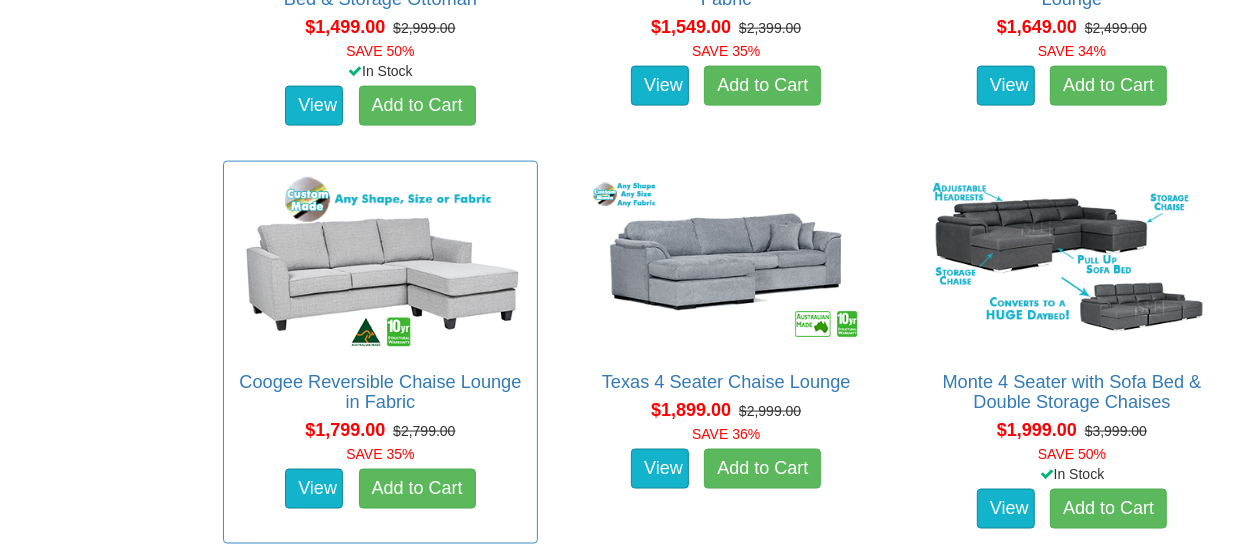 scroll, scrollTop: 1900, scrollLeft: 0, axis: vertical 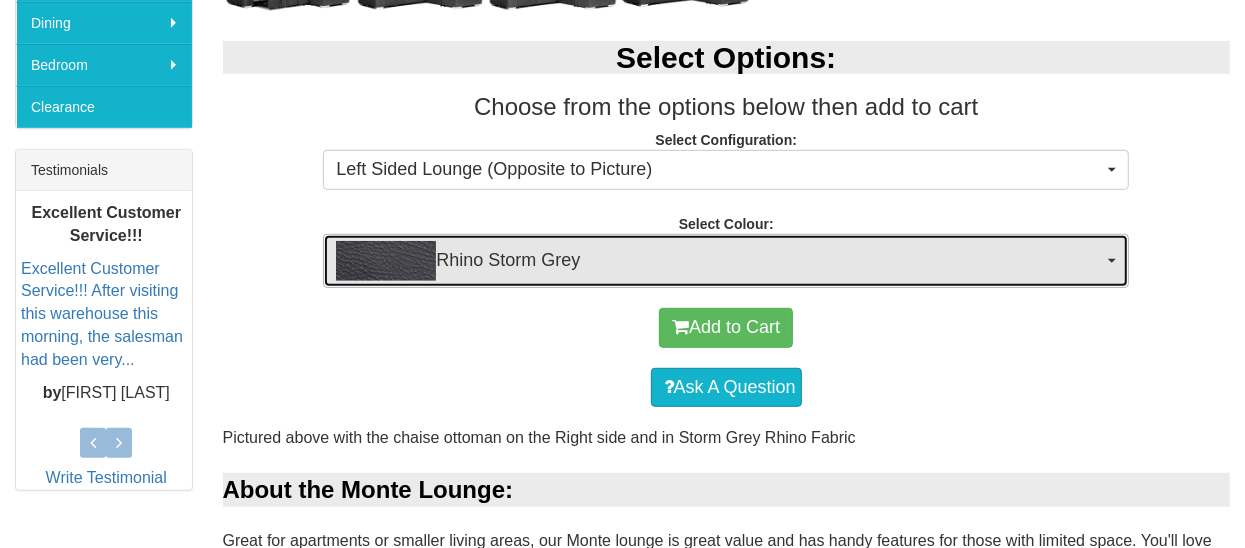 click at bounding box center (1112, 261) 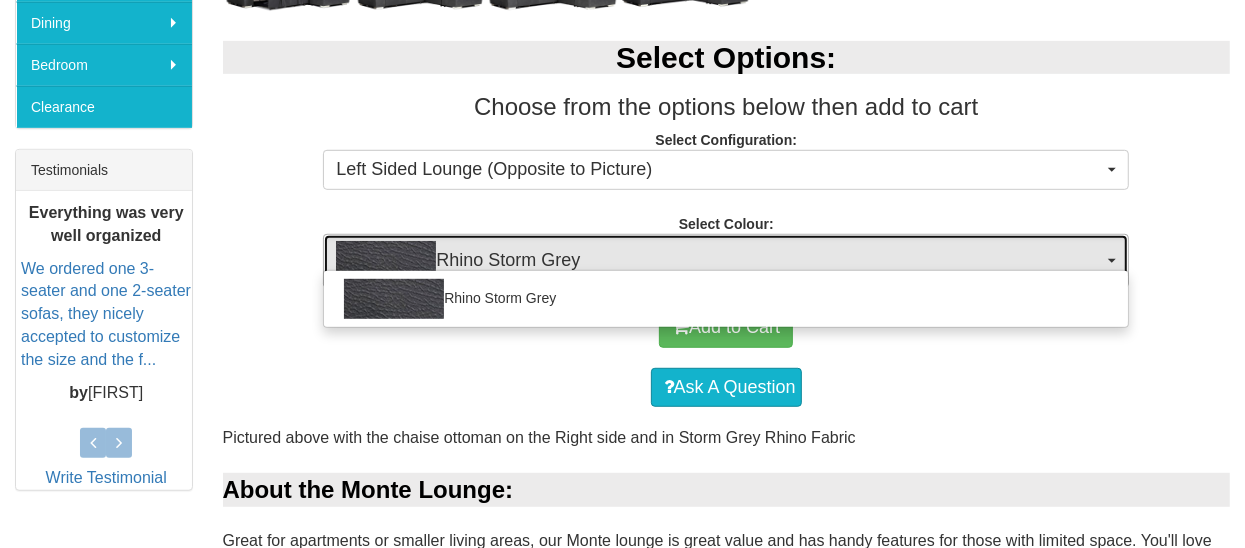 click at bounding box center (1112, 261) 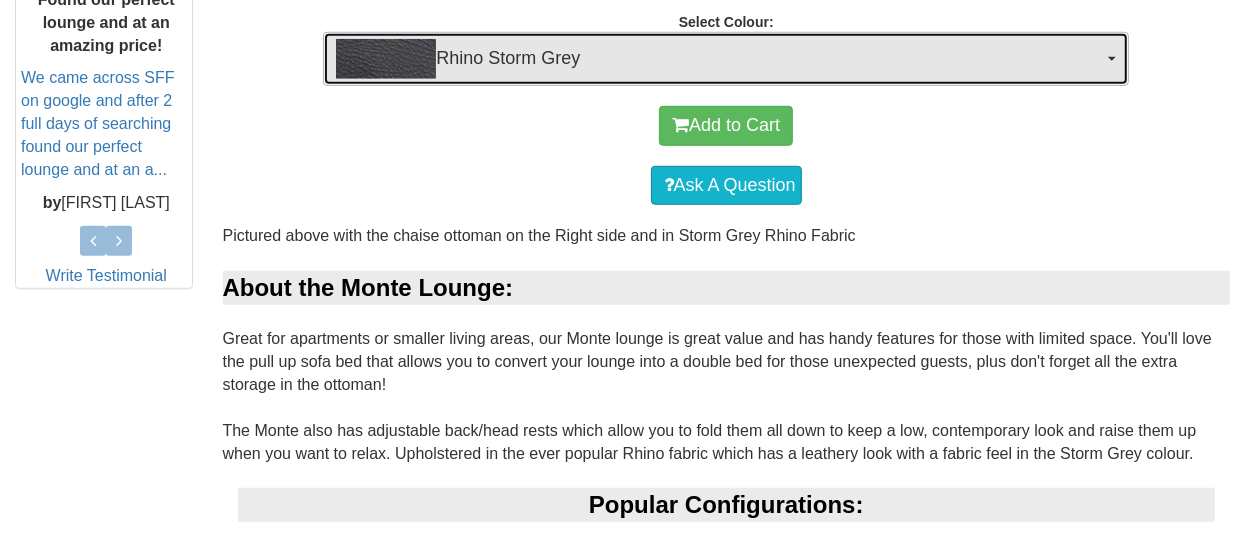 scroll, scrollTop: 900, scrollLeft: 0, axis: vertical 